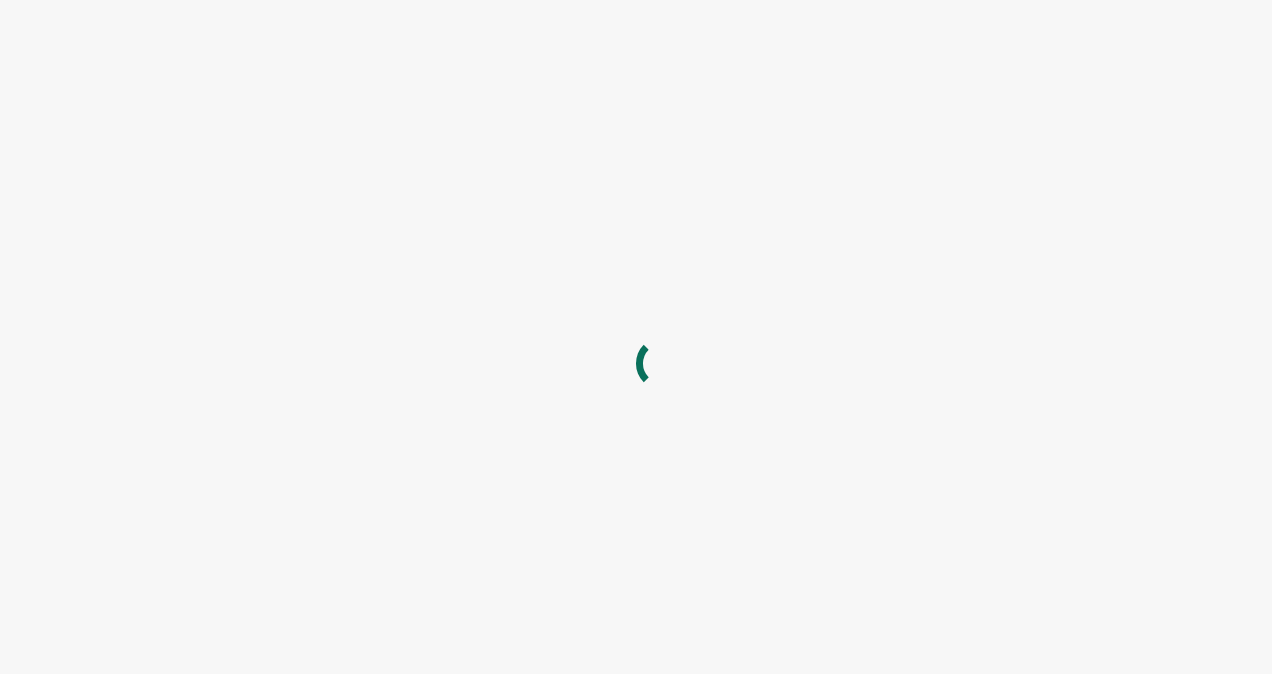 scroll, scrollTop: 0, scrollLeft: 0, axis: both 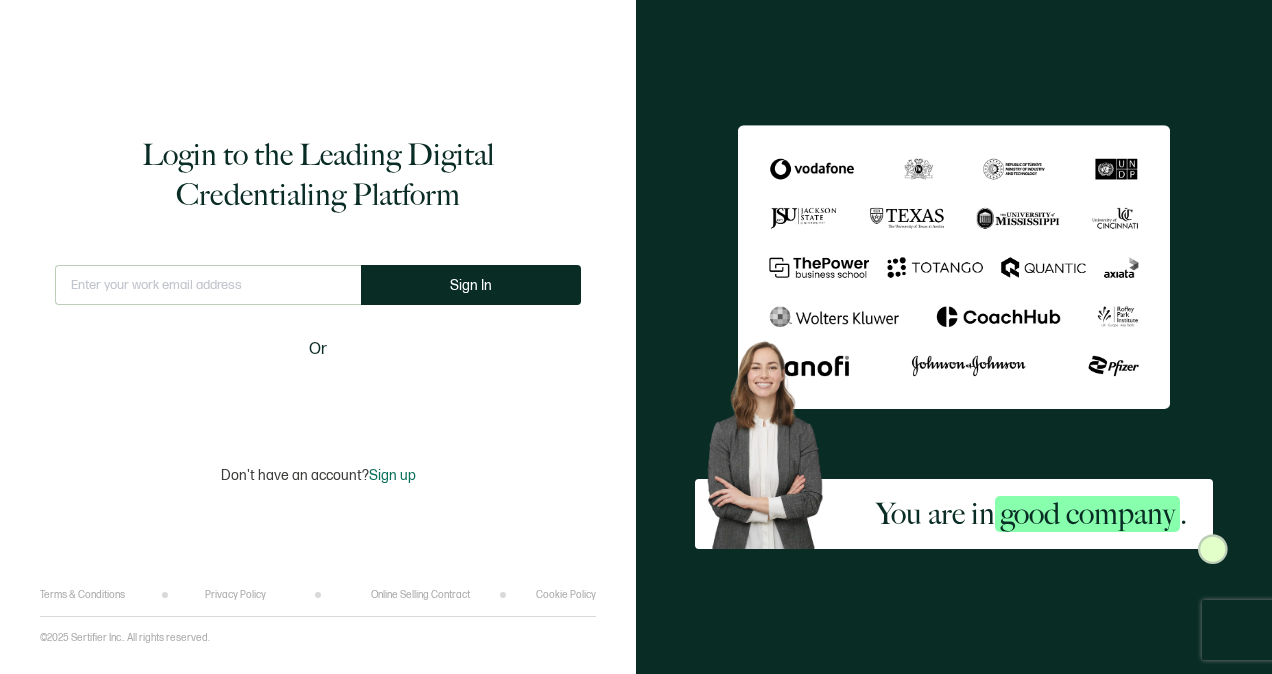 click at bounding box center [208, 285] 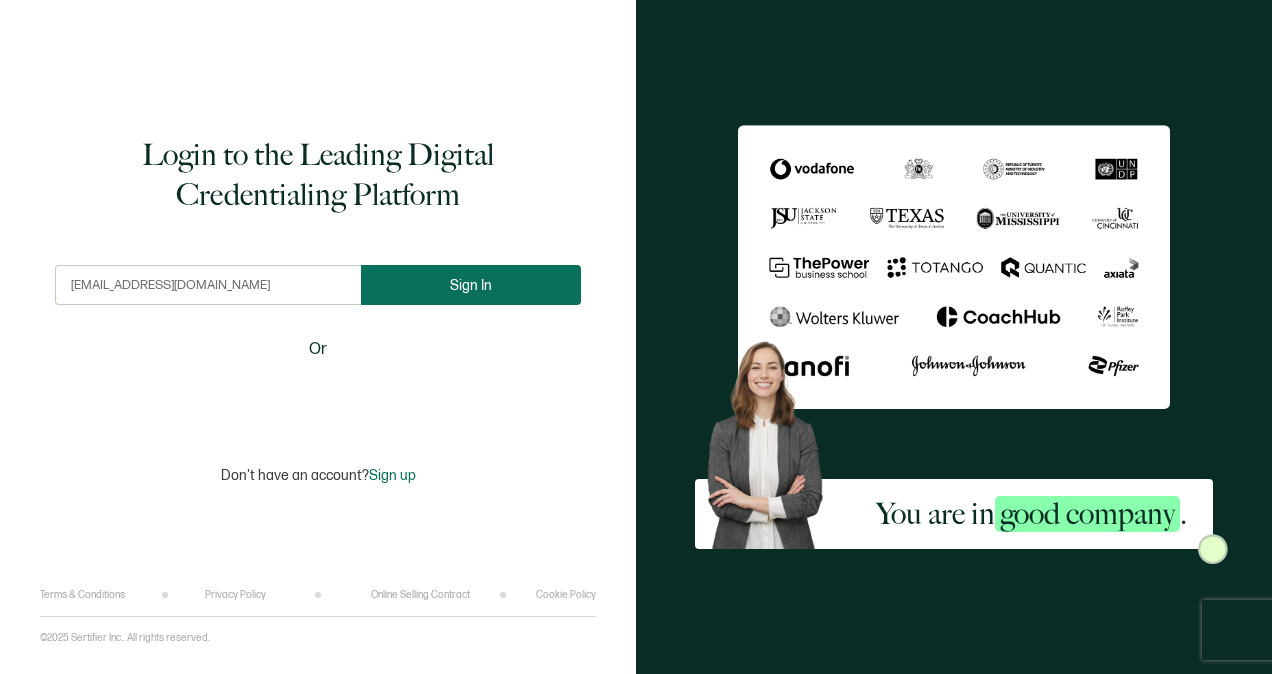 click on "Sign In" at bounding box center (471, 285) 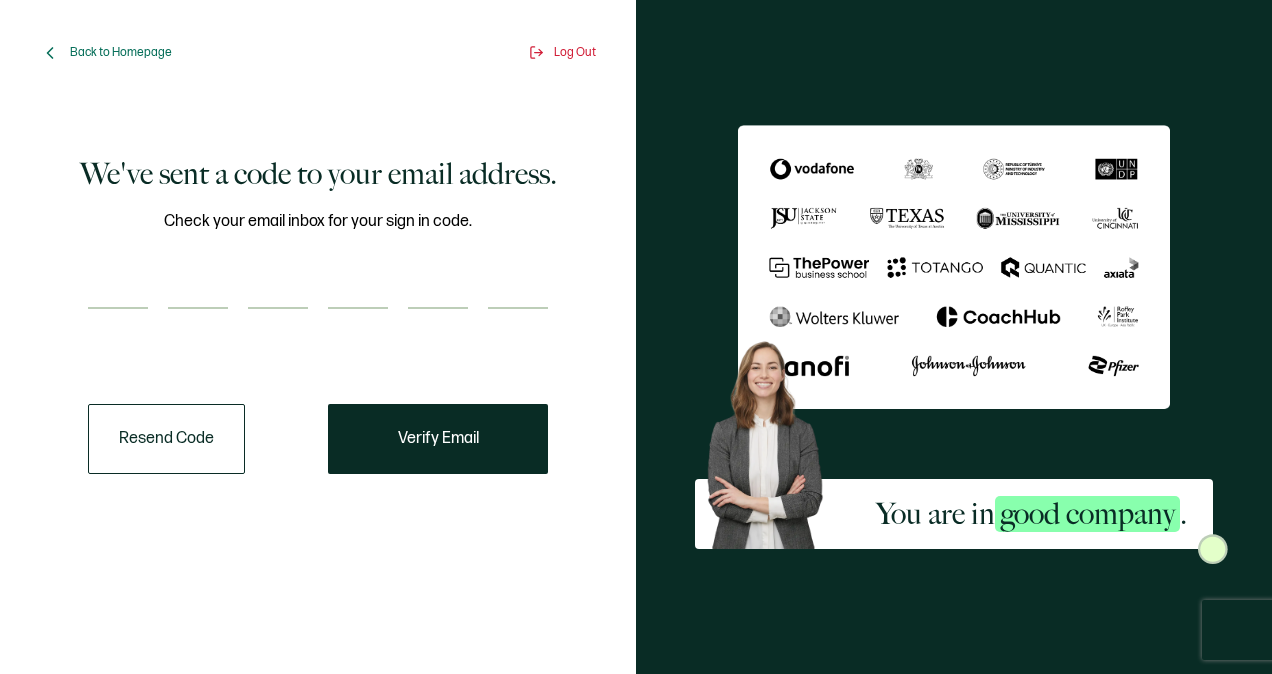 click at bounding box center [118, 289] 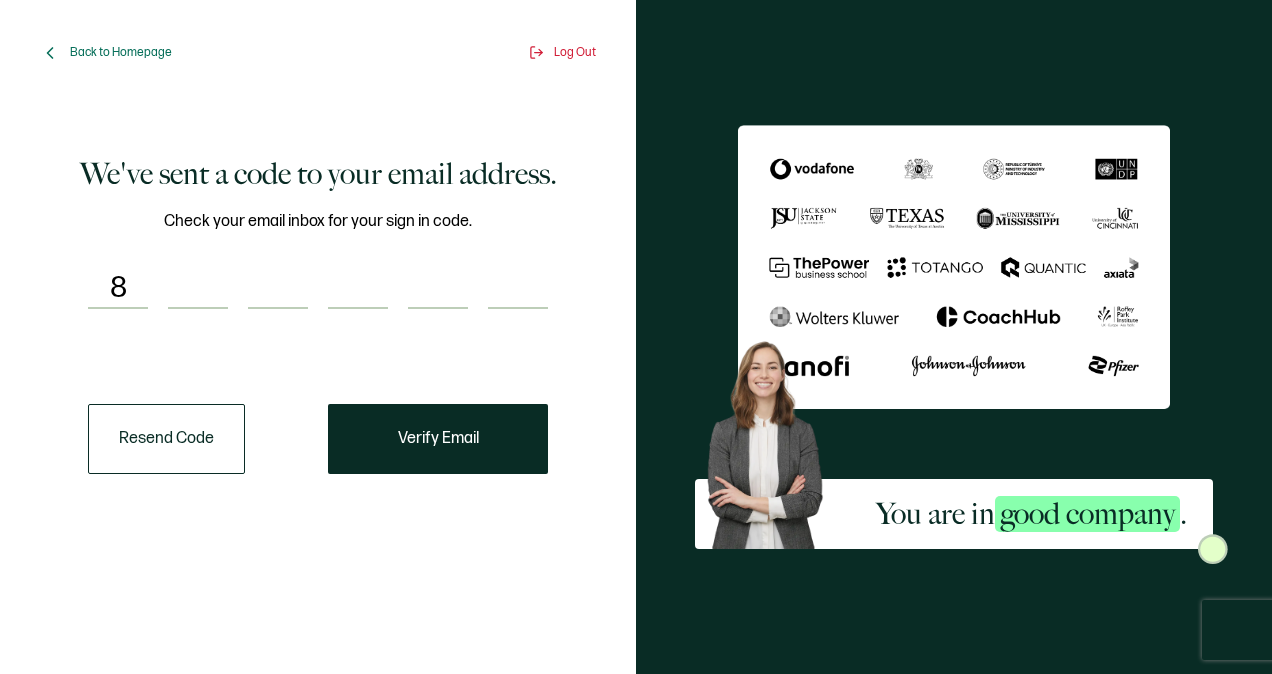 type on "3" 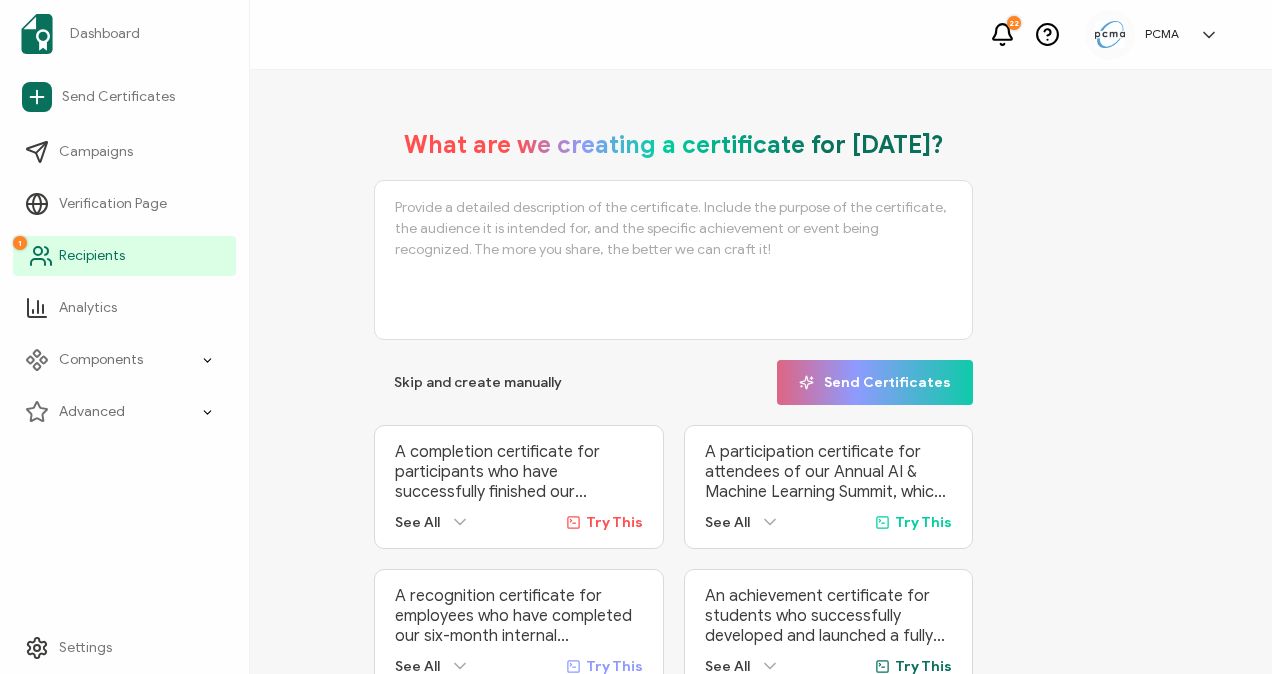 click on "1
Recipients" at bounding box center [124, 256] 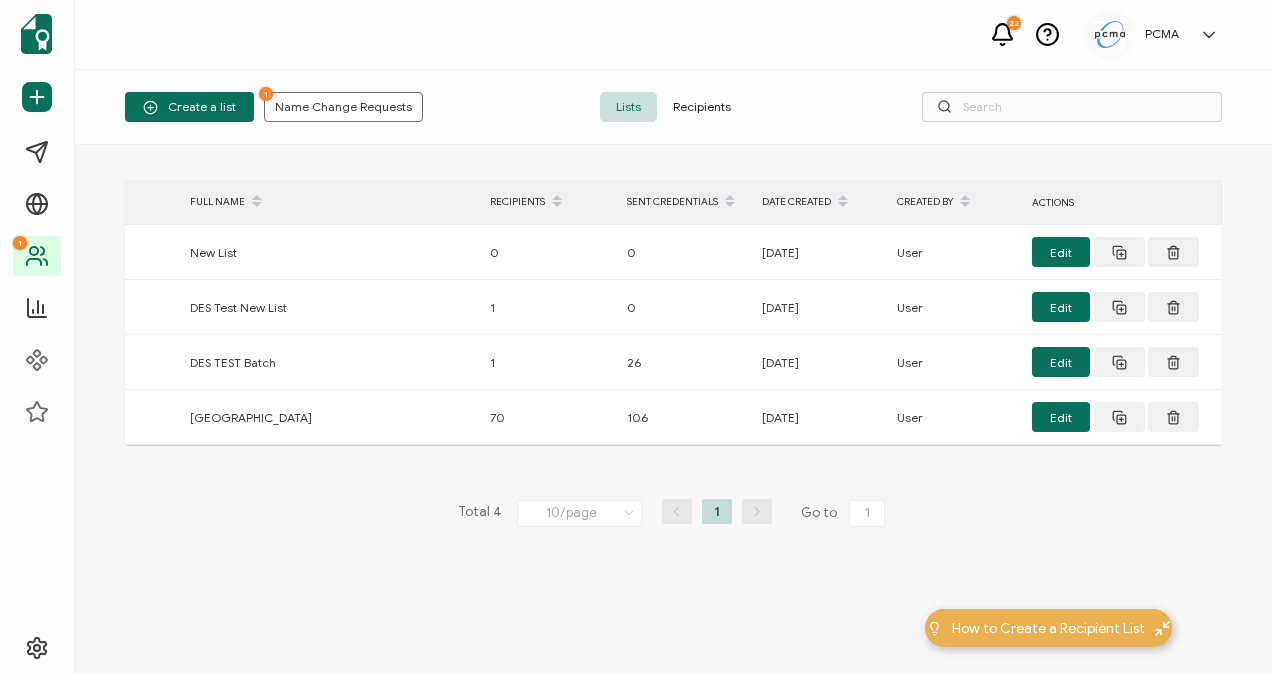 click on "Recipients" at bounding box center (702, 107) 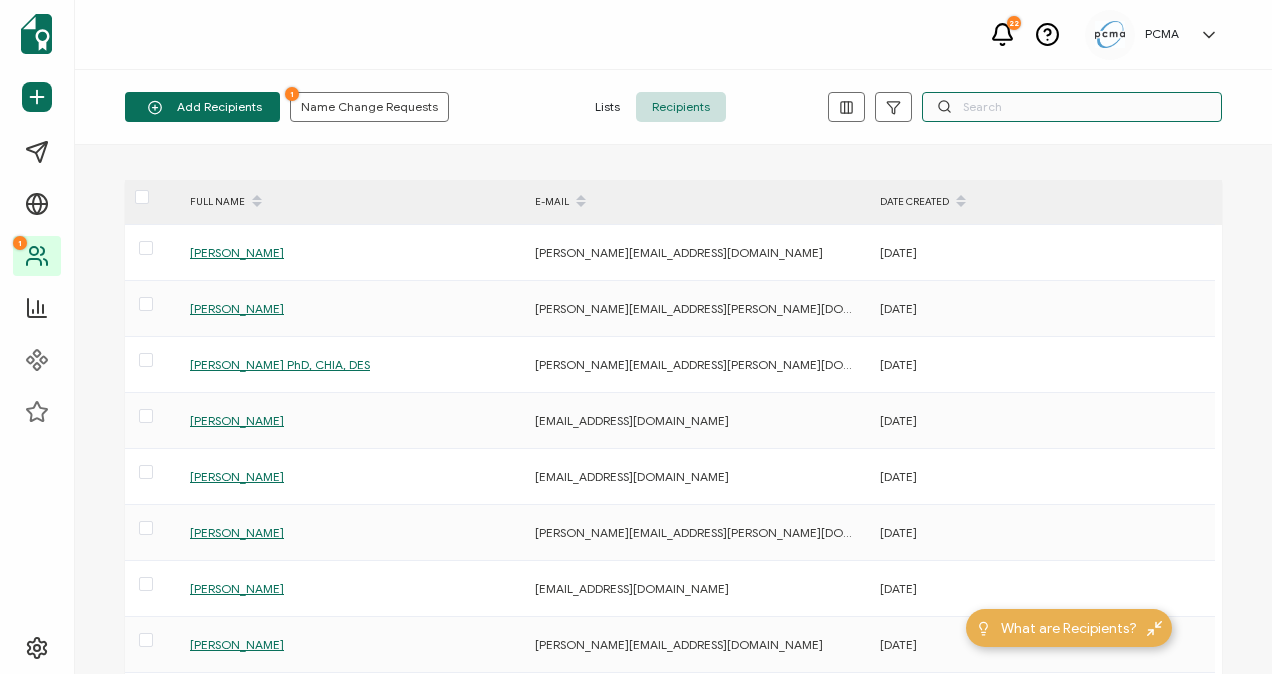 click at bounding box center (1072, 107) 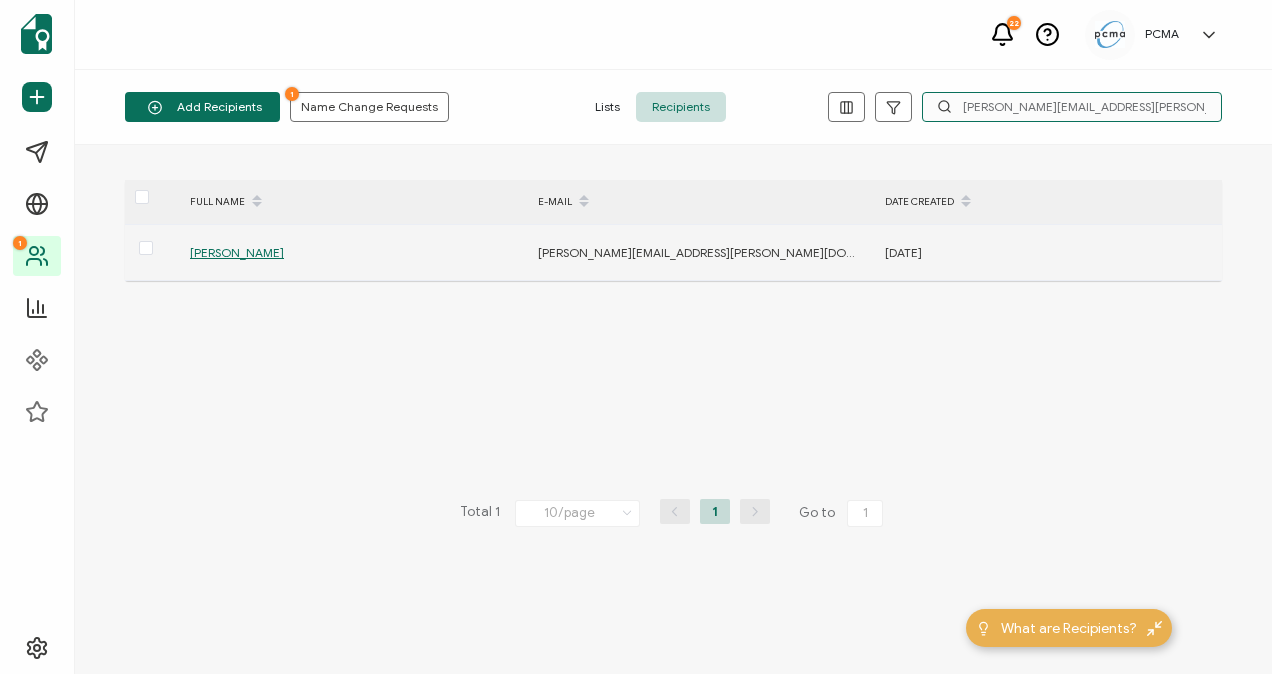 type on "[PERSON_NAME][EMAIL_ADDRESS][PERSON_NAME][DOMAIN_NAME]" 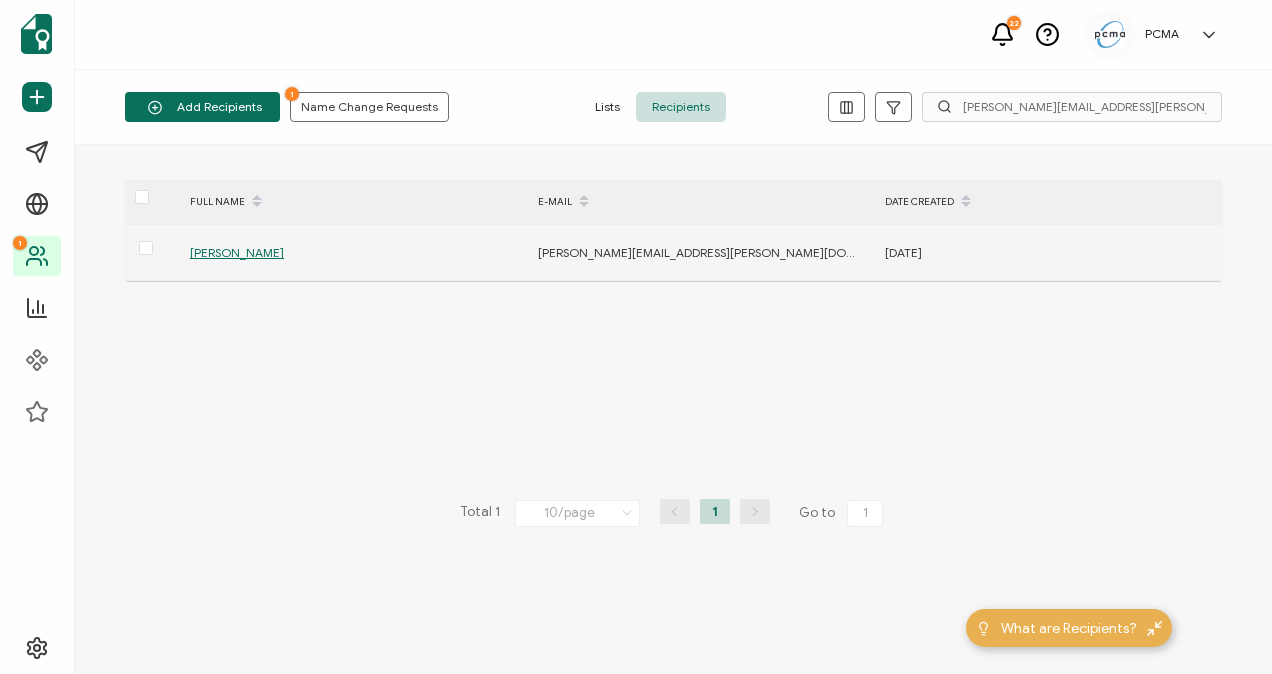 click on "[PERSON_NAME]" at bounding box center [237, 252] 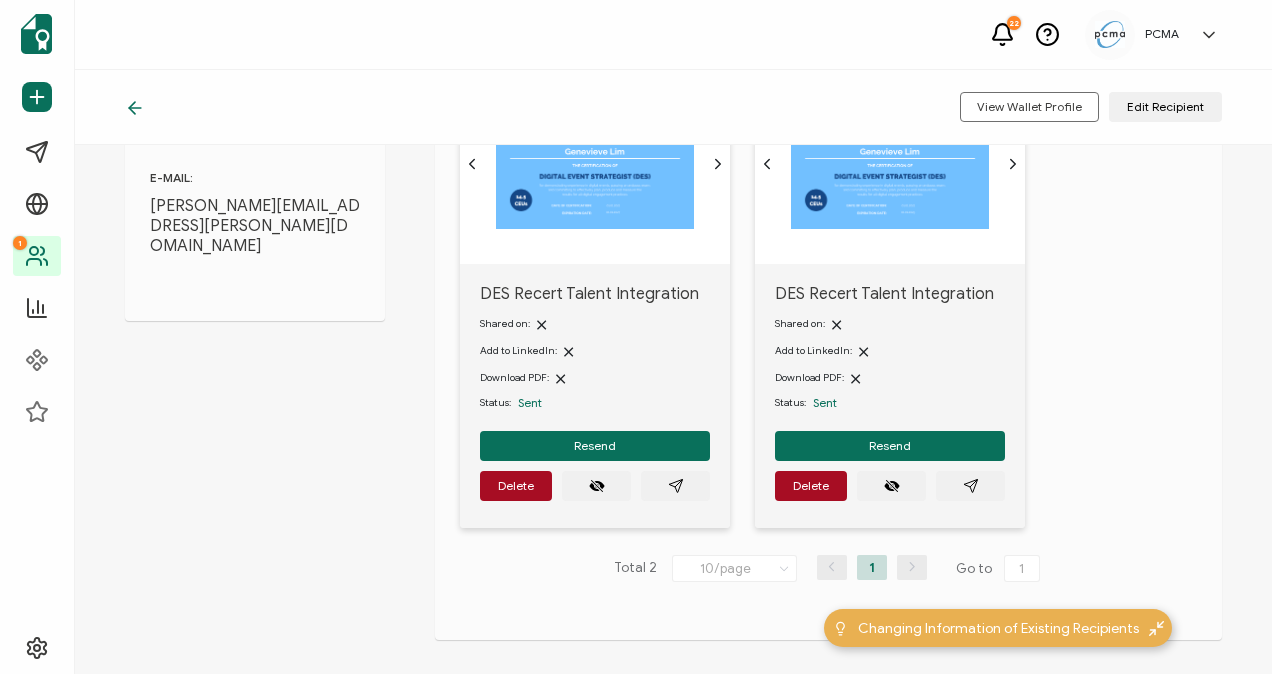 scroll, scrollTop: 208, scrollLeft: 0, axis: vertical 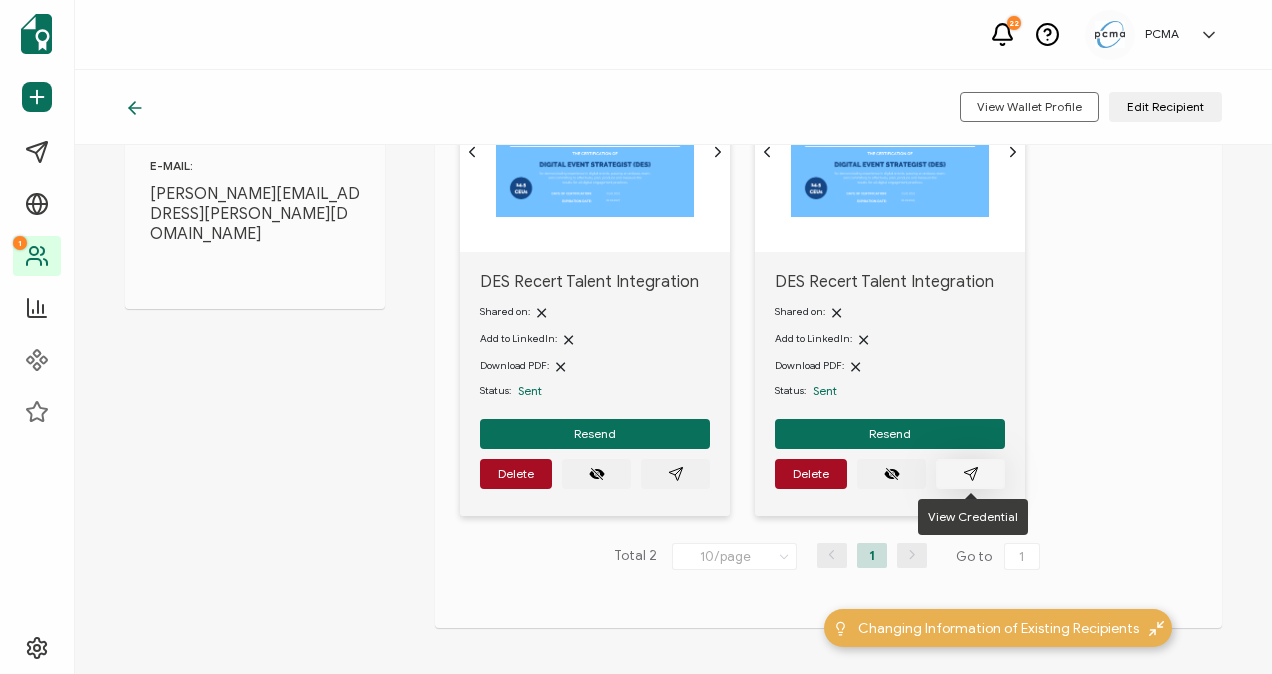 click 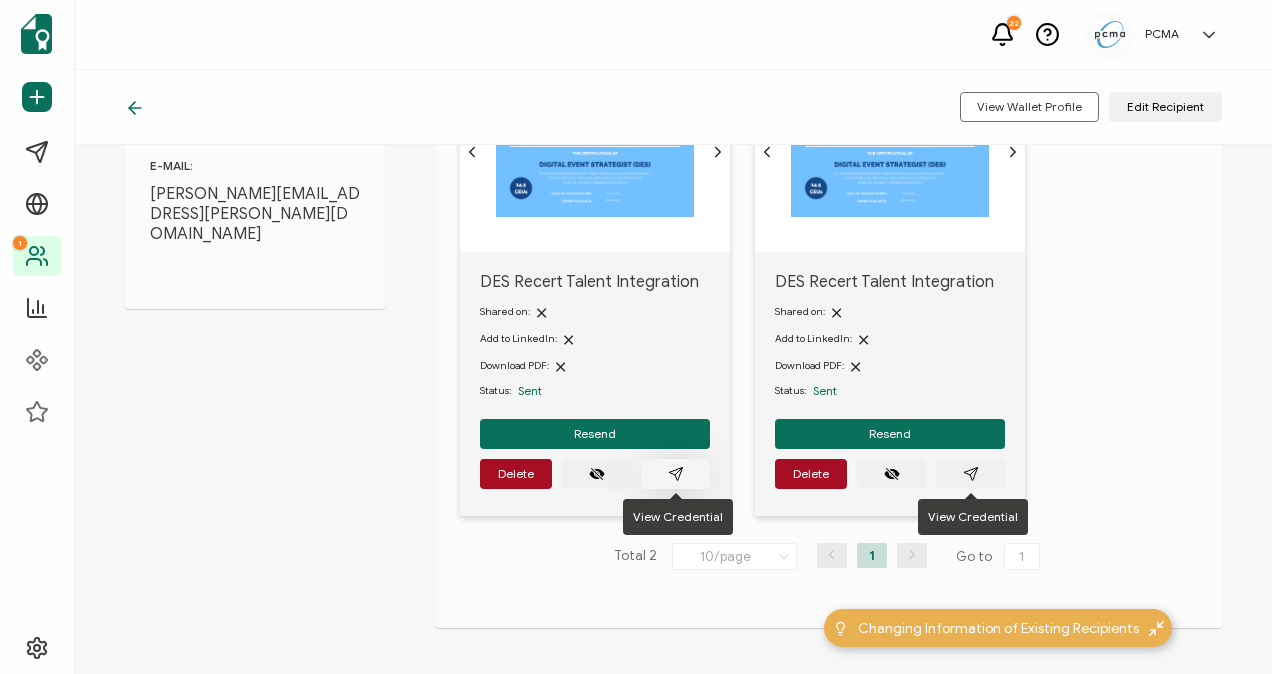 click 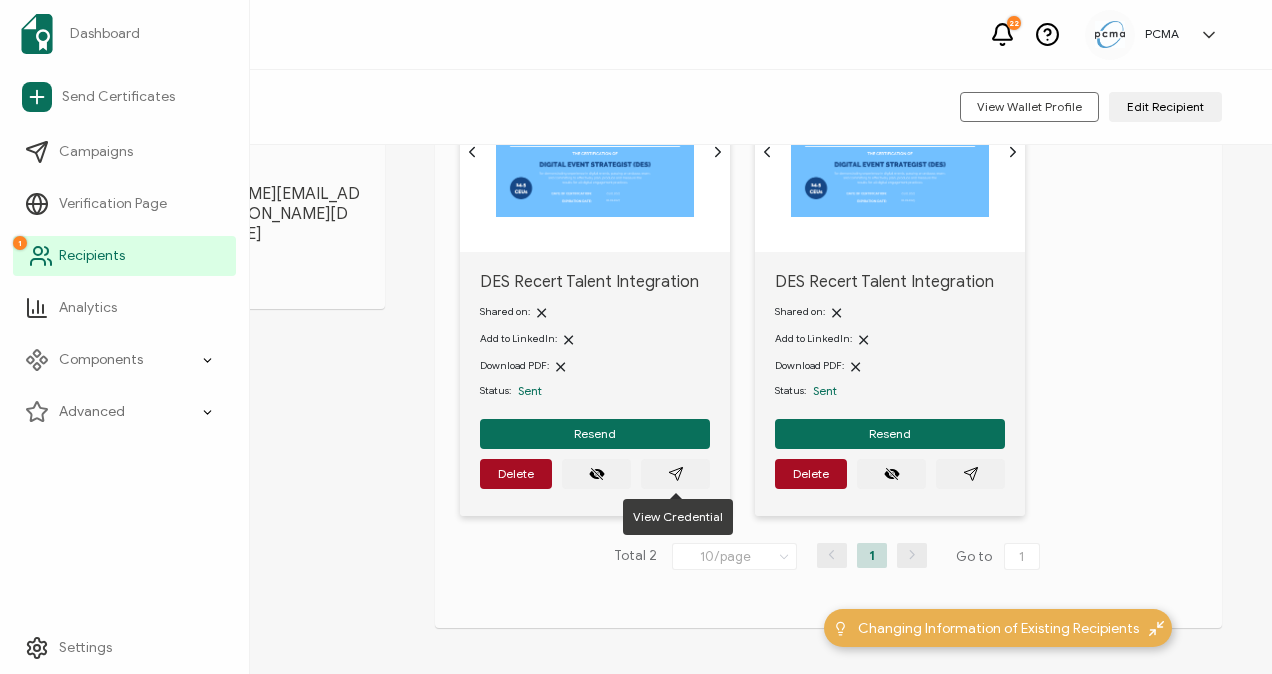 click on "Recipients" at bounding box center [92, 256] 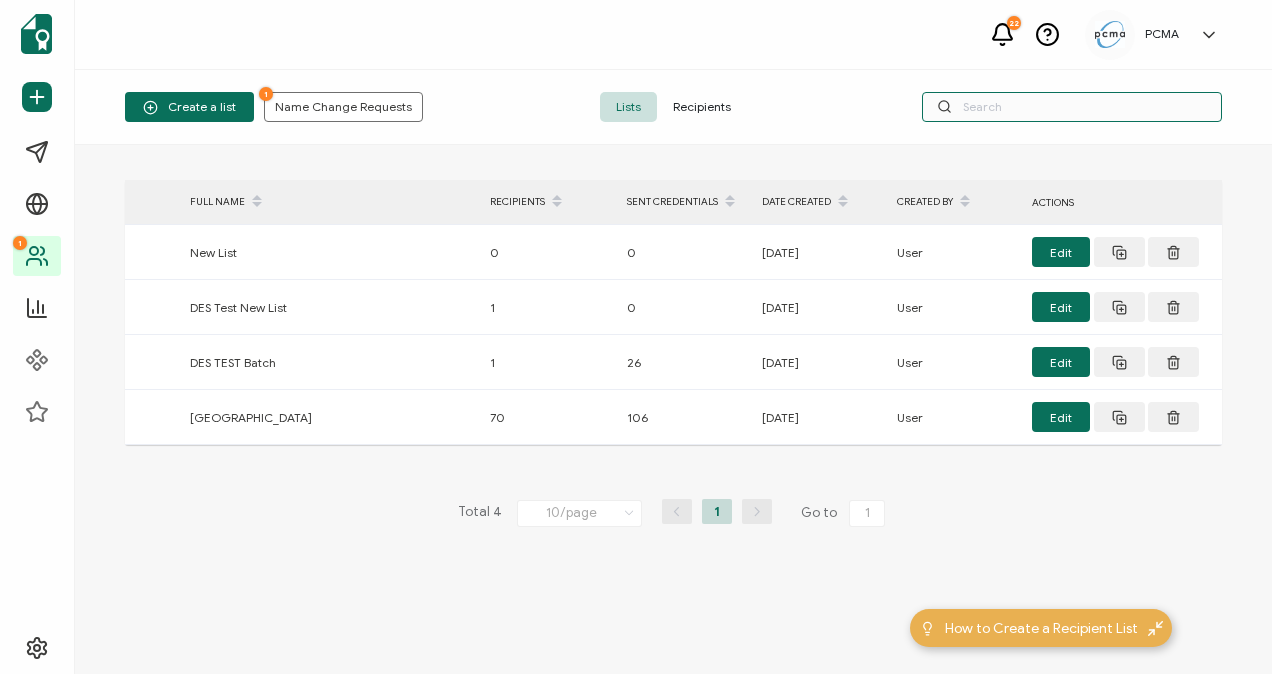 click at bounding box center (1072, 107) 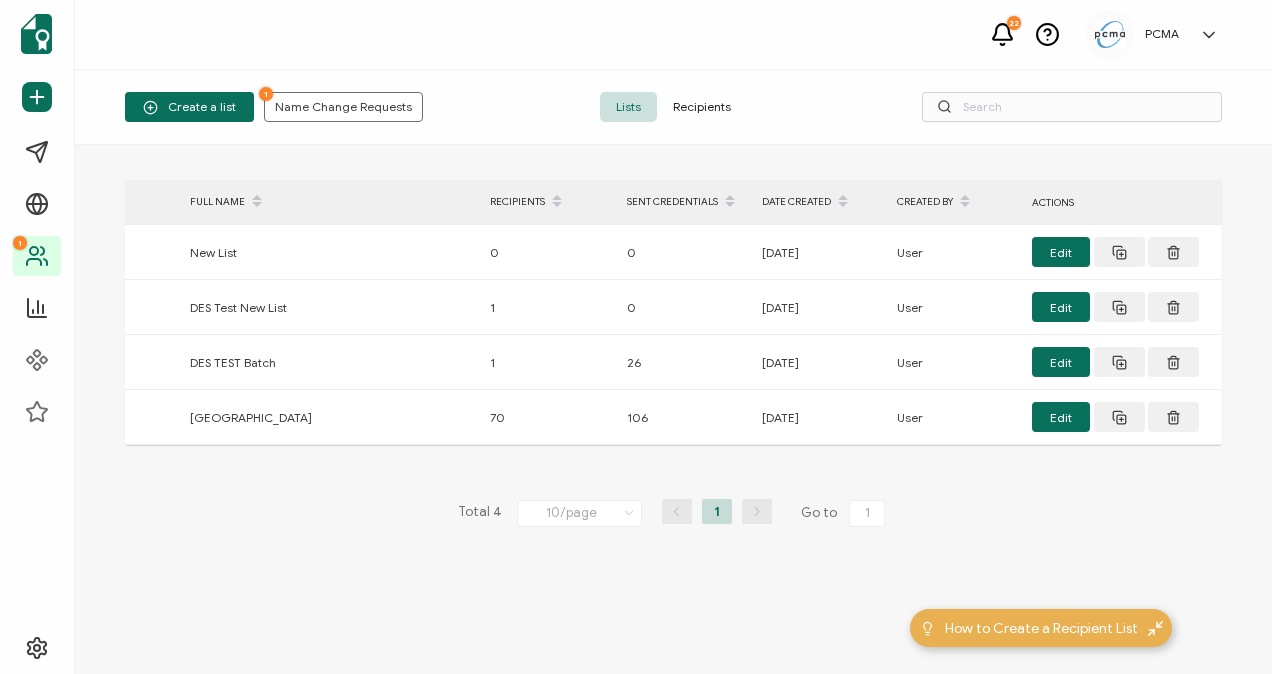 click on "Recipients" at bounding box center (702, 107) 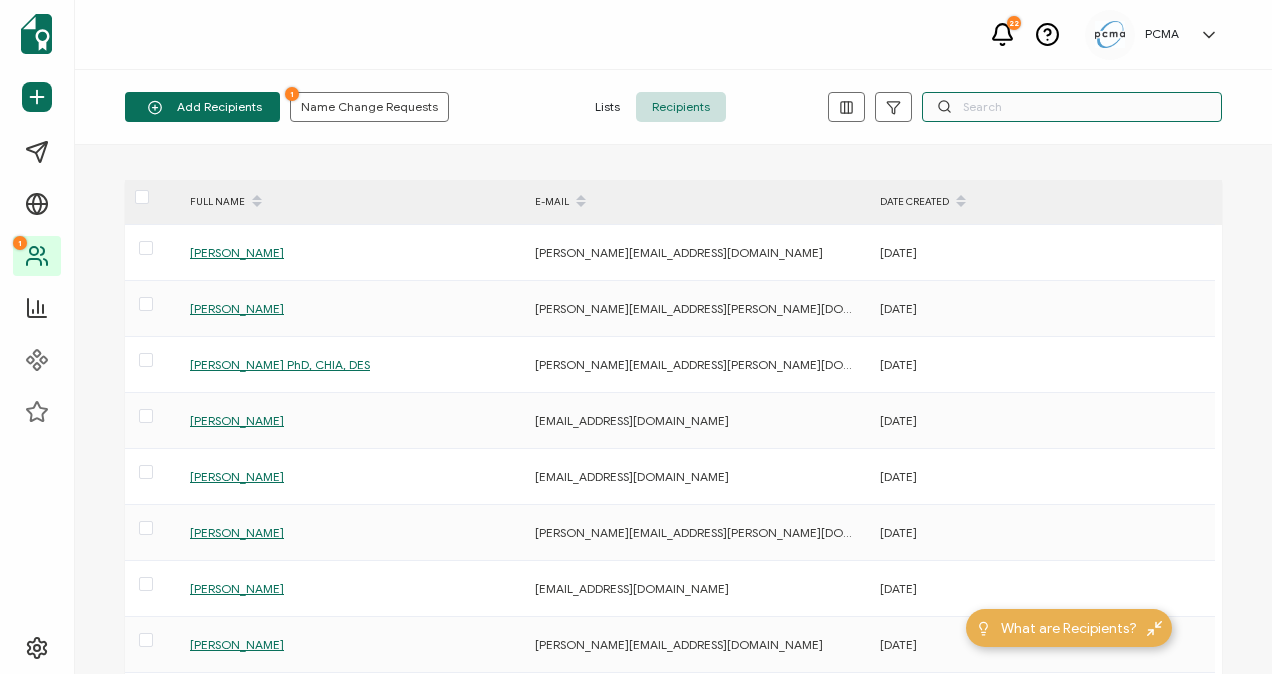 click at bounding box center (1072, 107) 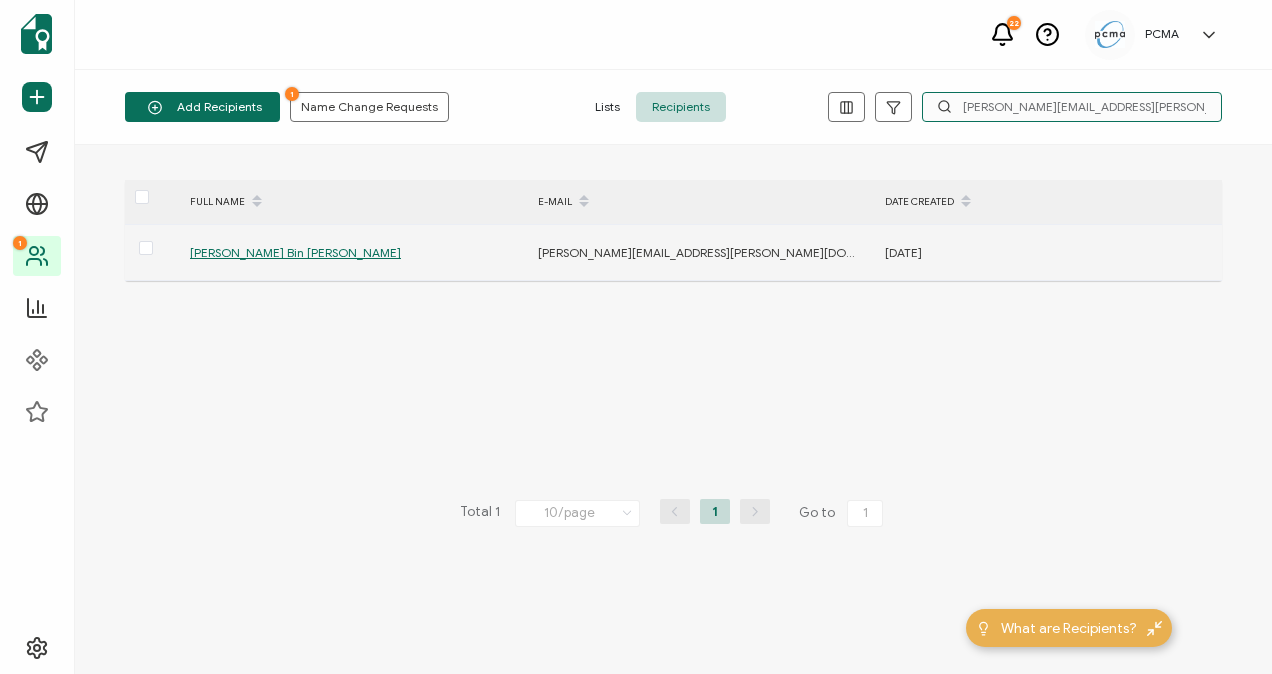type on "[PERSON_NAME][EMAIL_ADDRESS][PERSON_NAME][DOMAIN_NAME]" 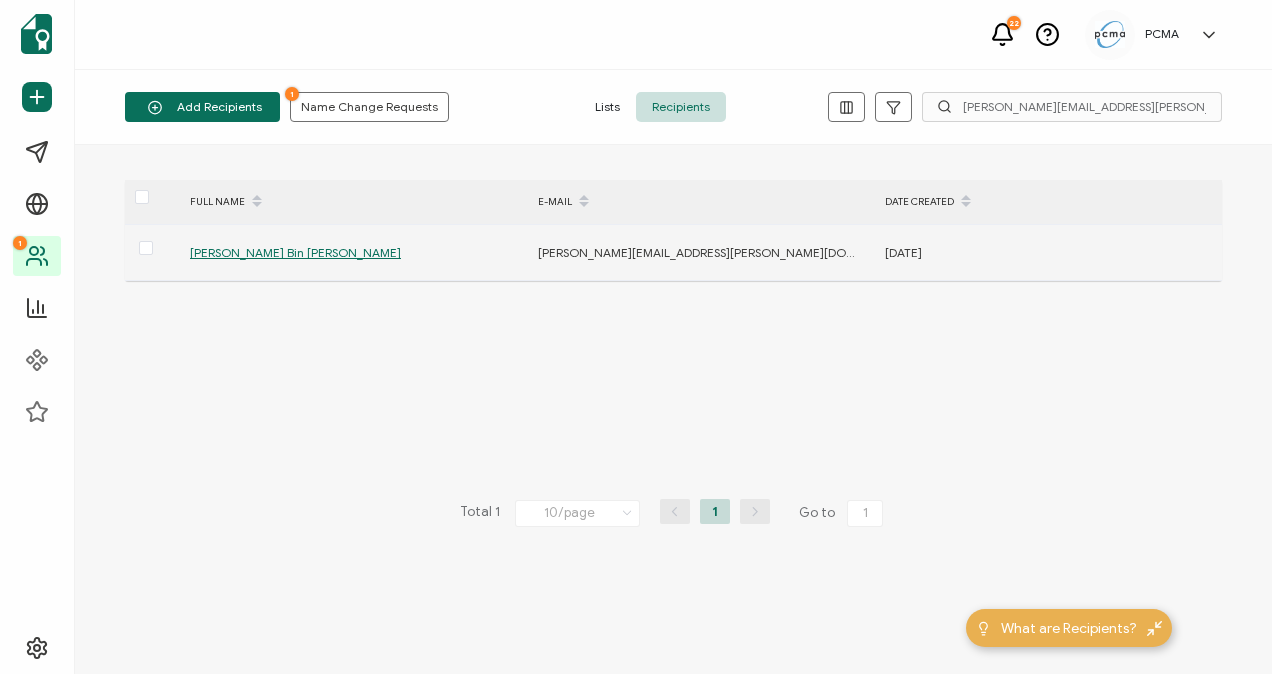 click on "[PERSON_NAME] Bin [PERSON_NAME]" at bounding box center [295, 252] 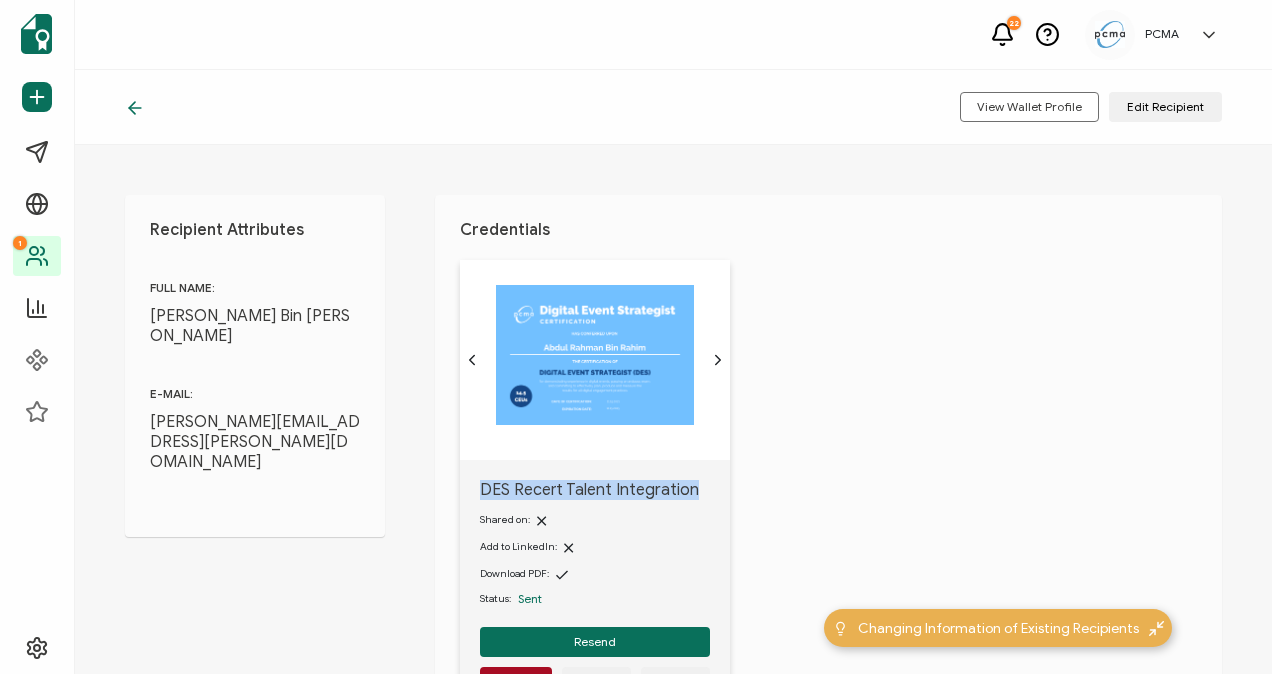 drag, startPoint x: 1262, startPoint y: 418, endPoint x: 1262, endPoint y: 482, distance: 64 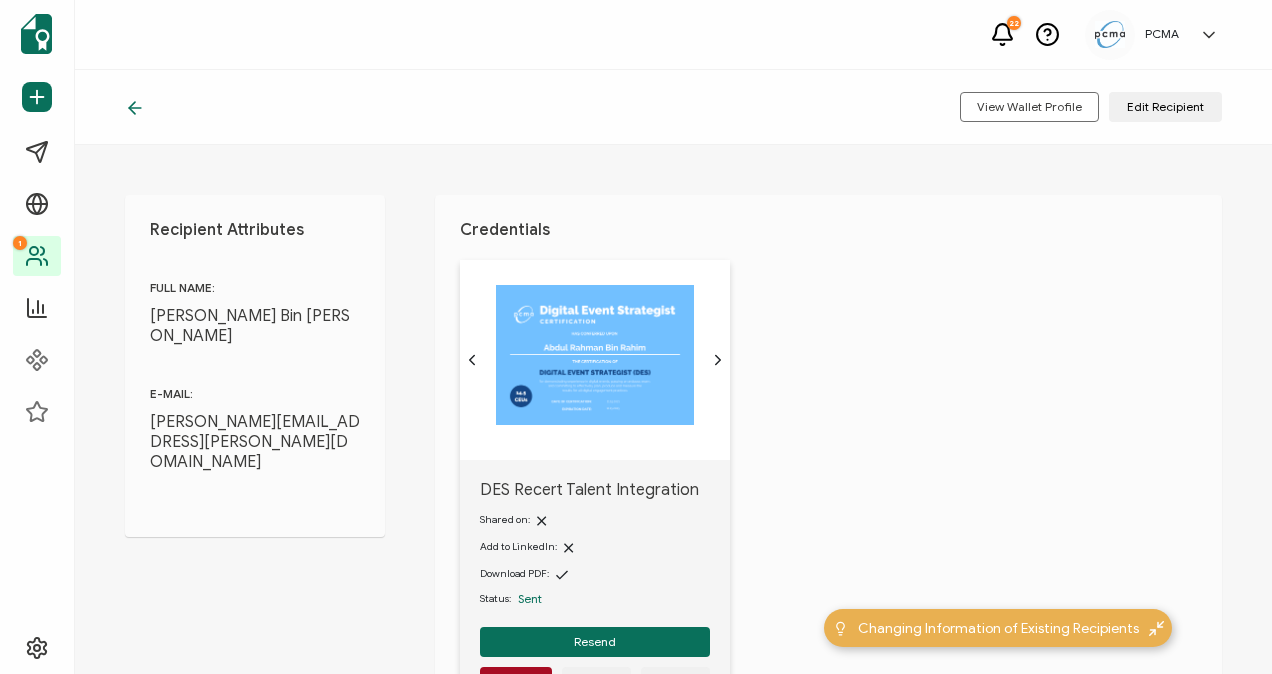 click on "Recipient Attributes   FULL NAME:   [PERSON_NAME] Bin [PERSON_NAME]   E-MAIL:   [PERSON_NAME][EMAIL_ADDRESS][PERSON_NAME][DOMAIN_NAME]       Credentials                   DES Recert Talent Integration     Shared on:                 Add to LinkedIn:       Download PDF:       Status:   Sent
Resend
Delete
Total 1 10/page 10/page 20/page 50/page 100/page 1 Go to 1" at bounding box center [673, 409] 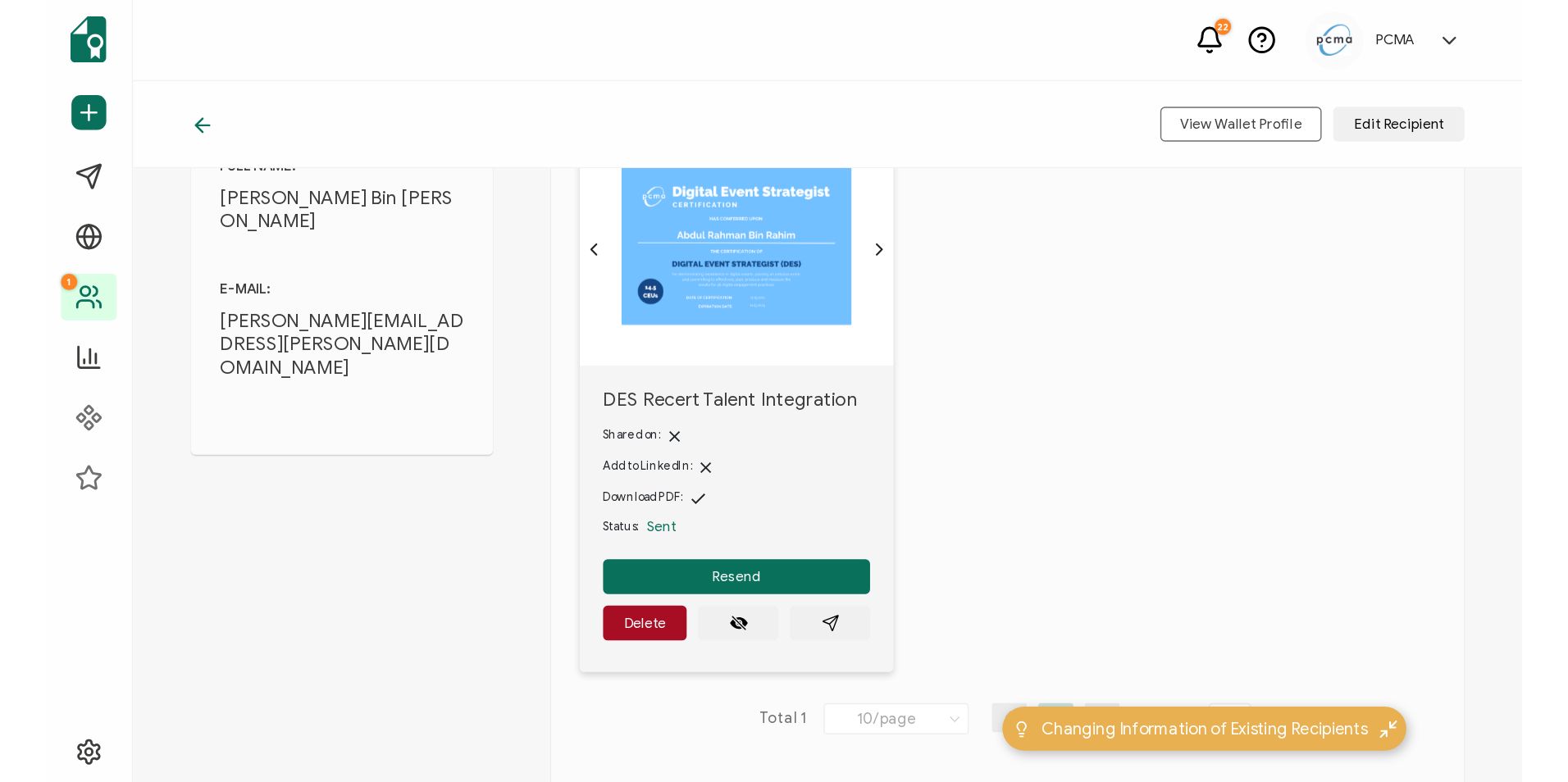 scroll, scrollTop: 134, scrollLeft: 0, axis: vertical 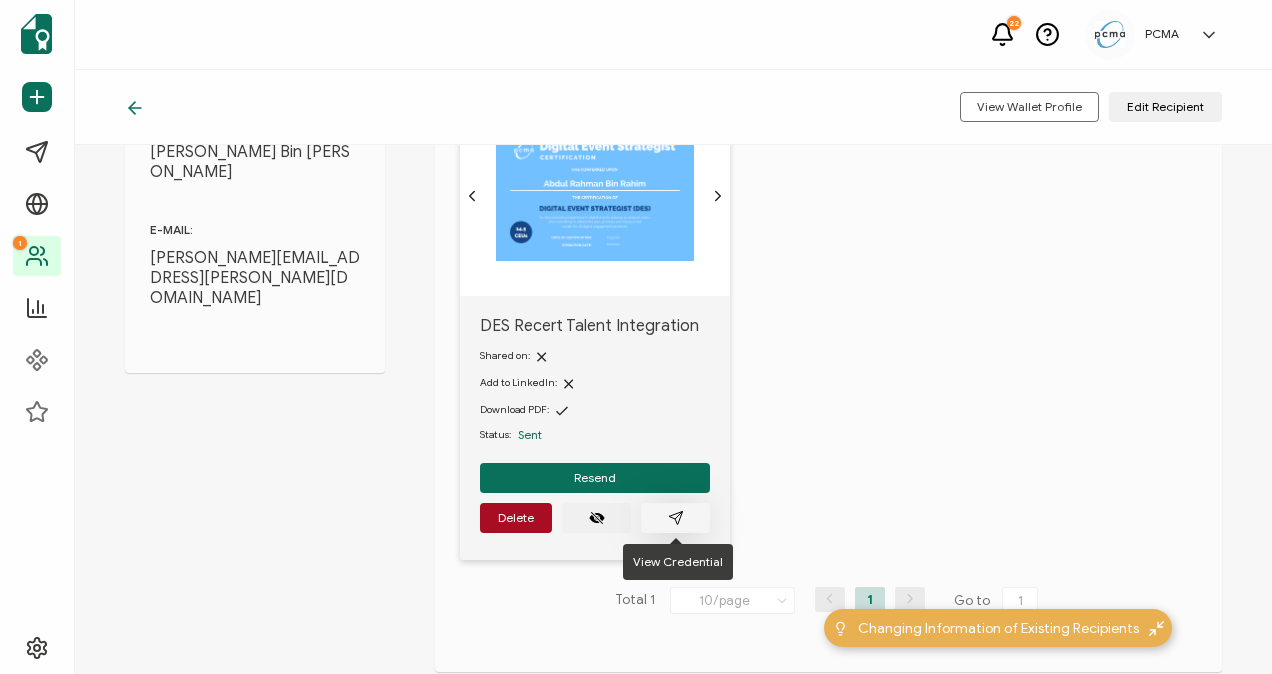 click at bounding box center (675, 518) 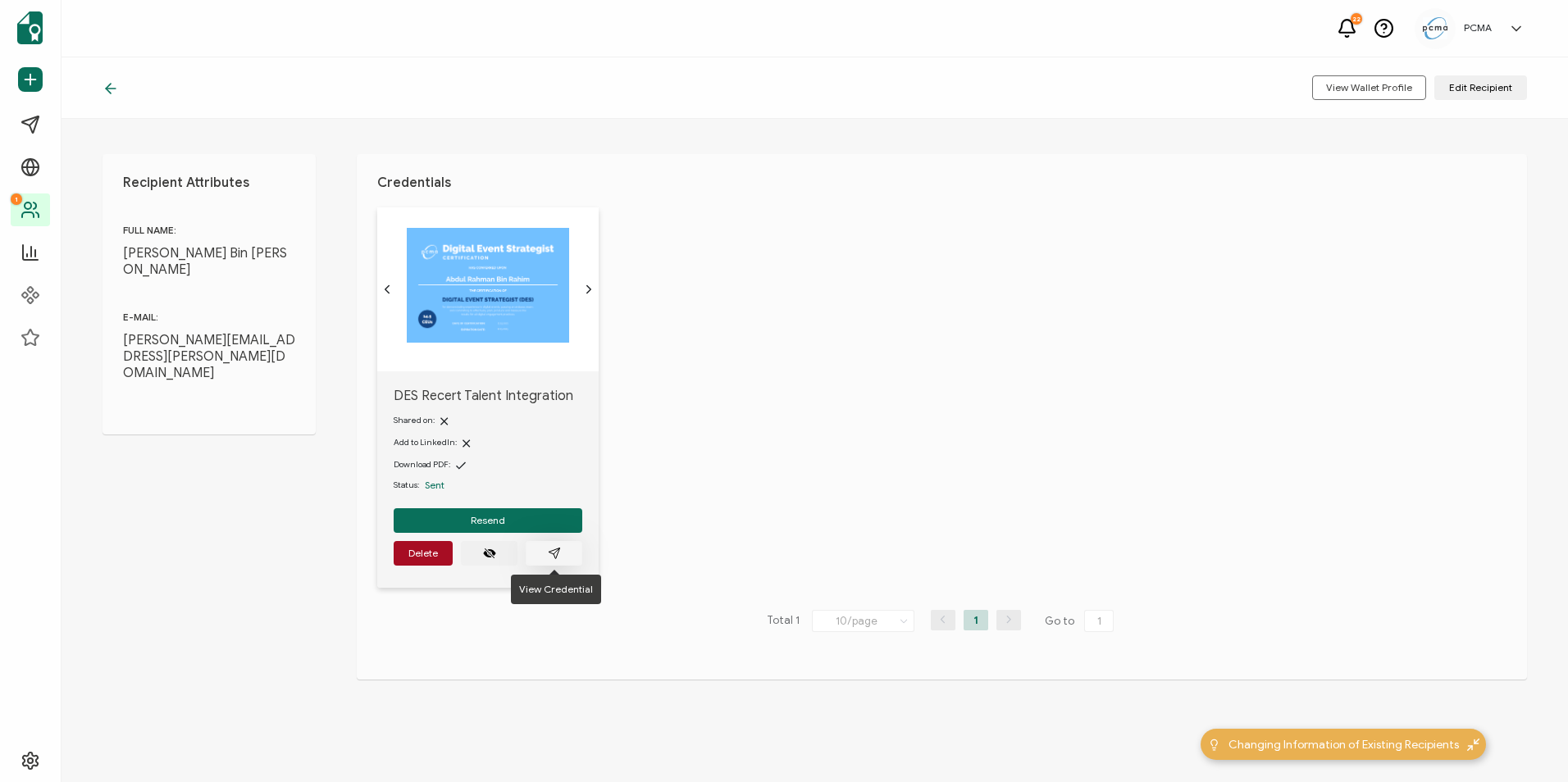 scroll, scrollTop: 6, scrollLeft: 0, axis: vertical 